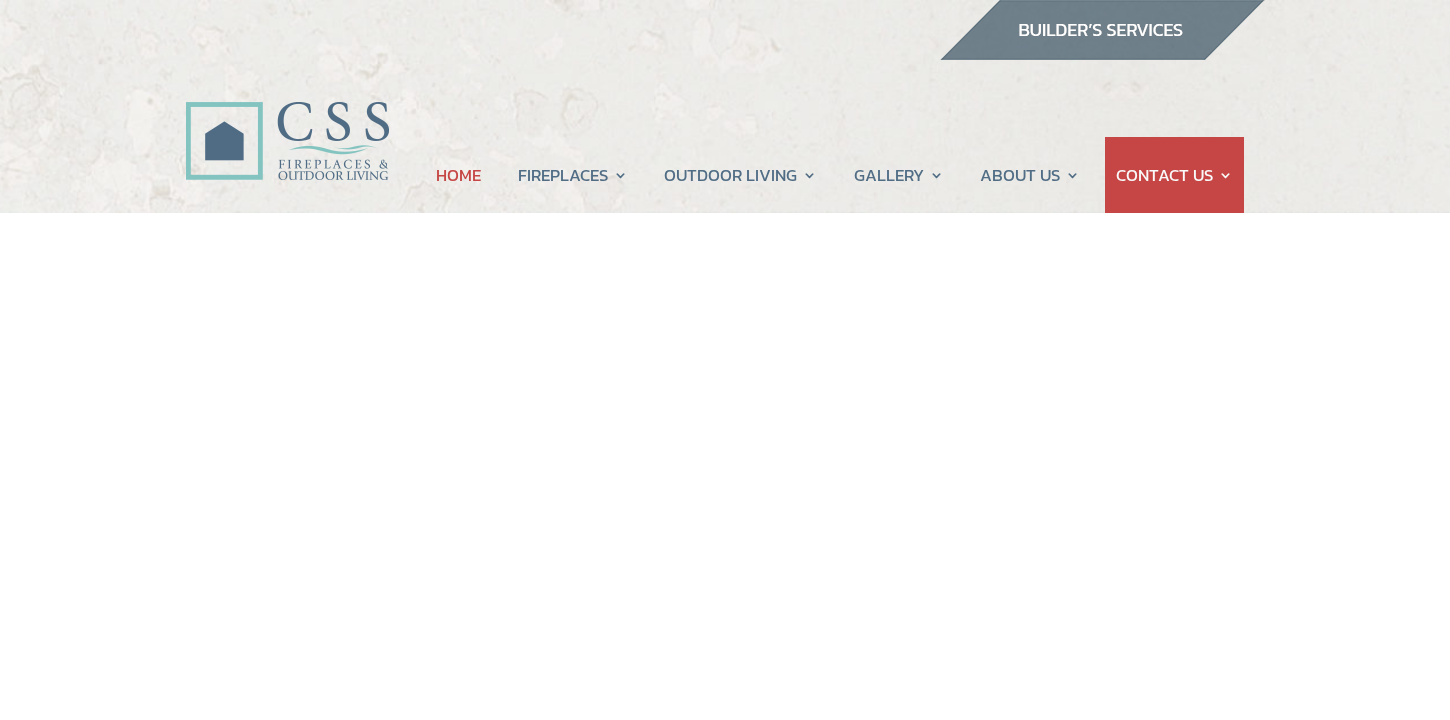 scroll, scrollTop: 0, scrollLeft: 0, axis: both 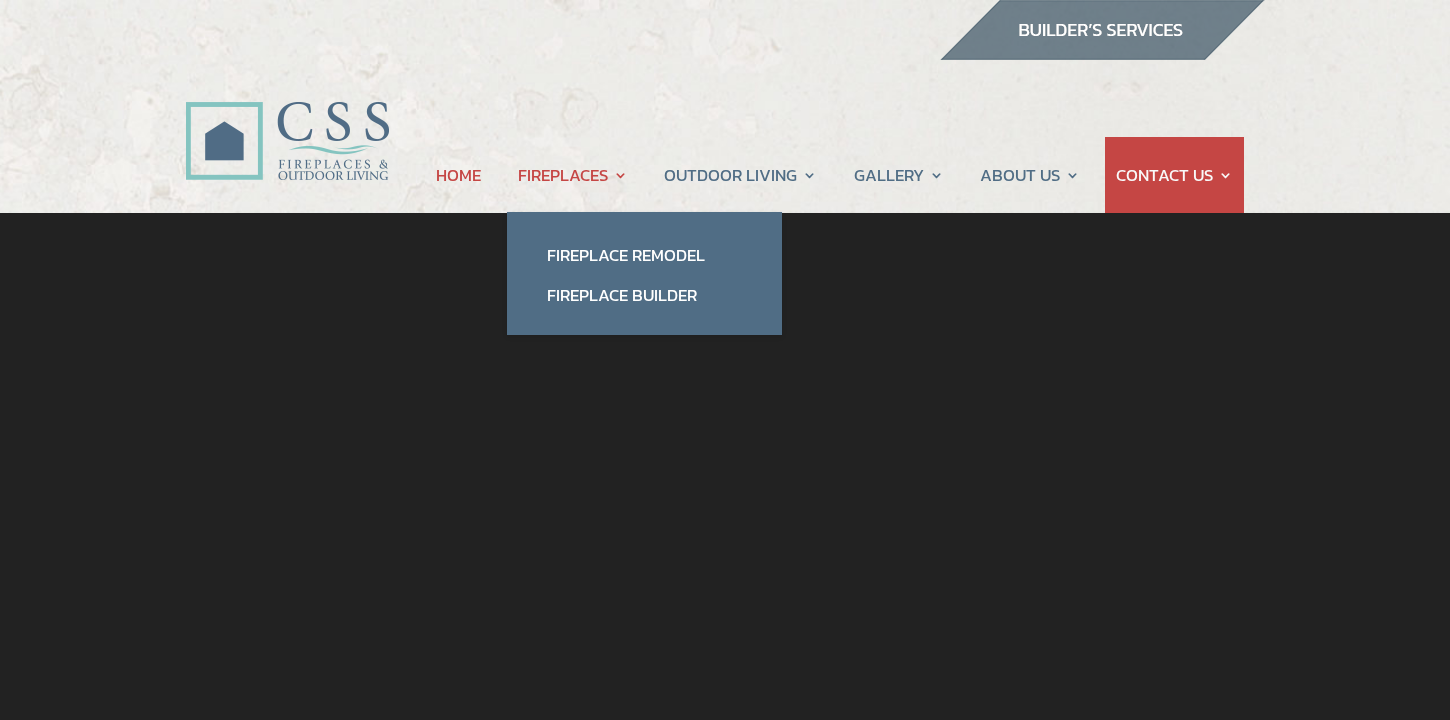 click on "FIREPLACES" at bounding box center [573, 175] 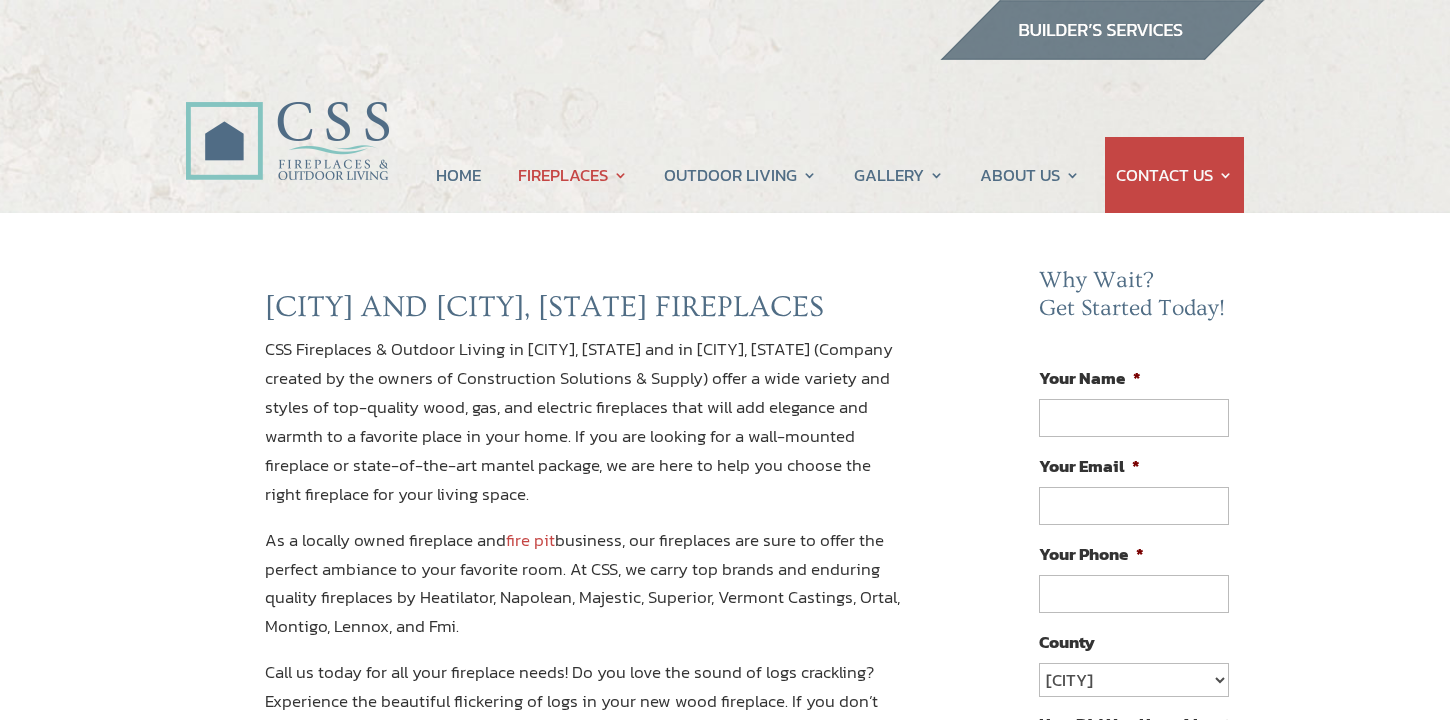scroll, scrollTop: 0, scrollLeft: 0, axis: both 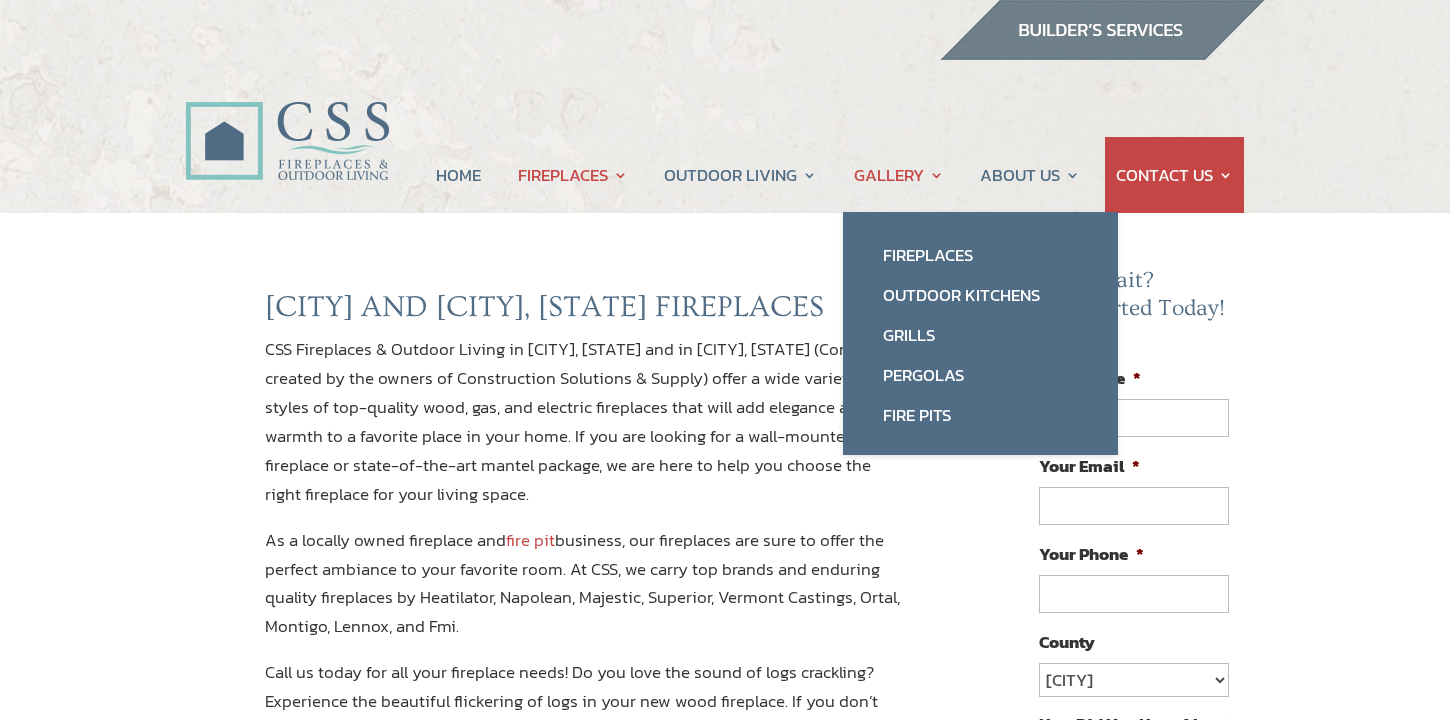 click on "GALLERY" at bounding box center [899, 175] 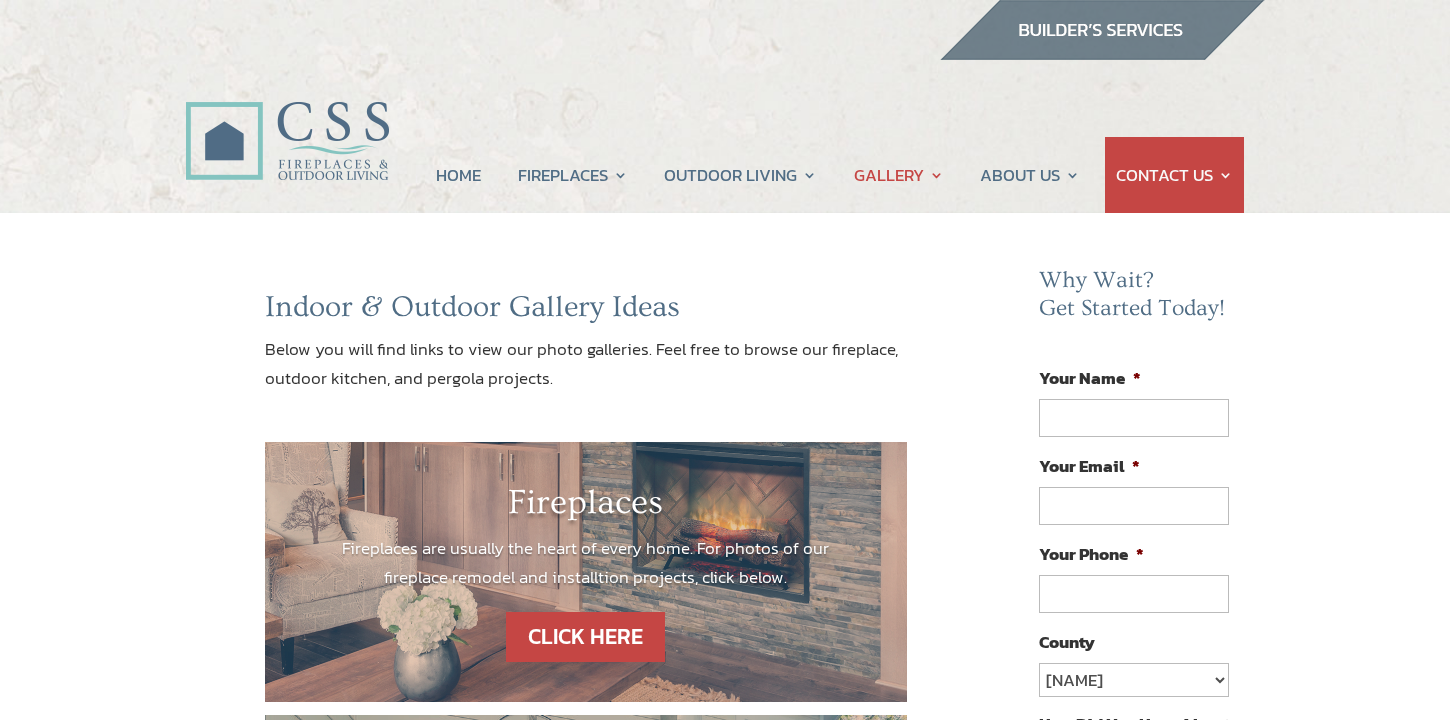 scroll, scrollTop: 0, scrollLeft: 0, axis: both 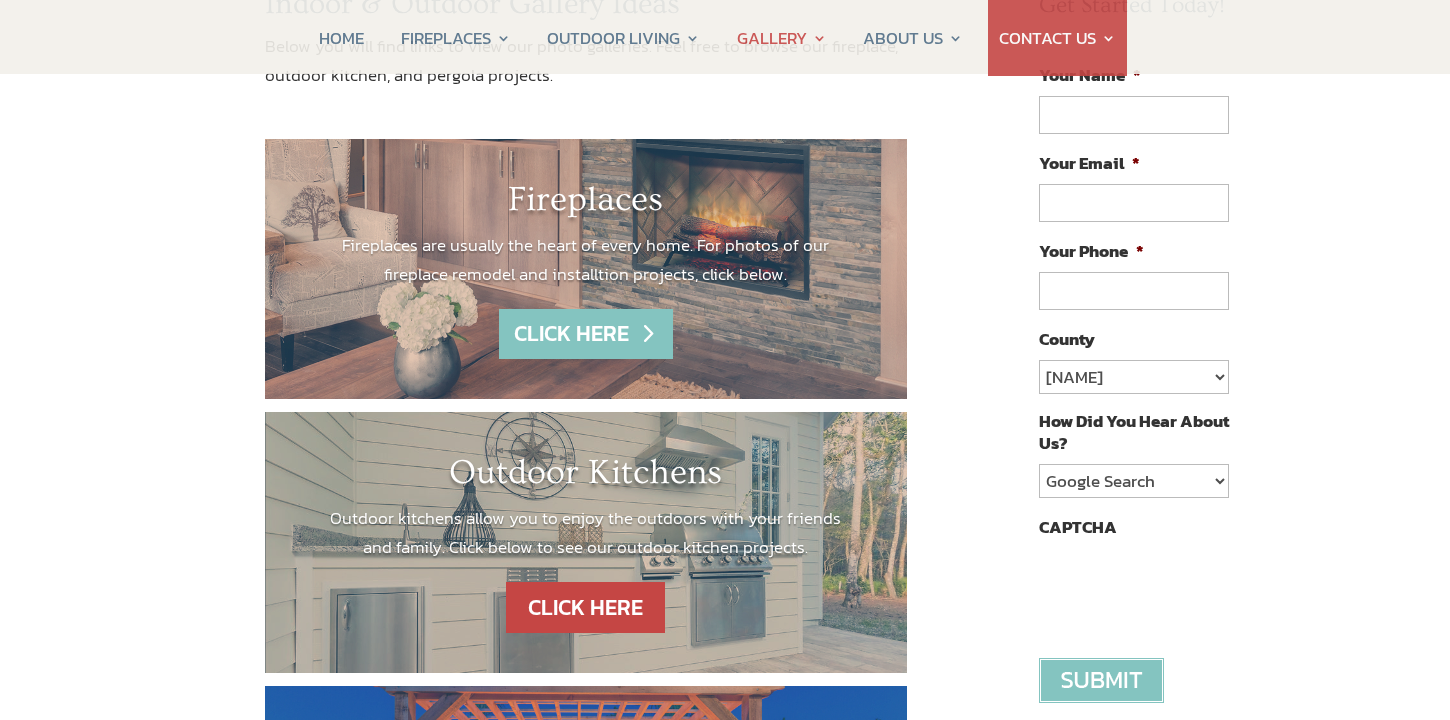 click on "CLICK HERE" at bounding box center [586, 334] 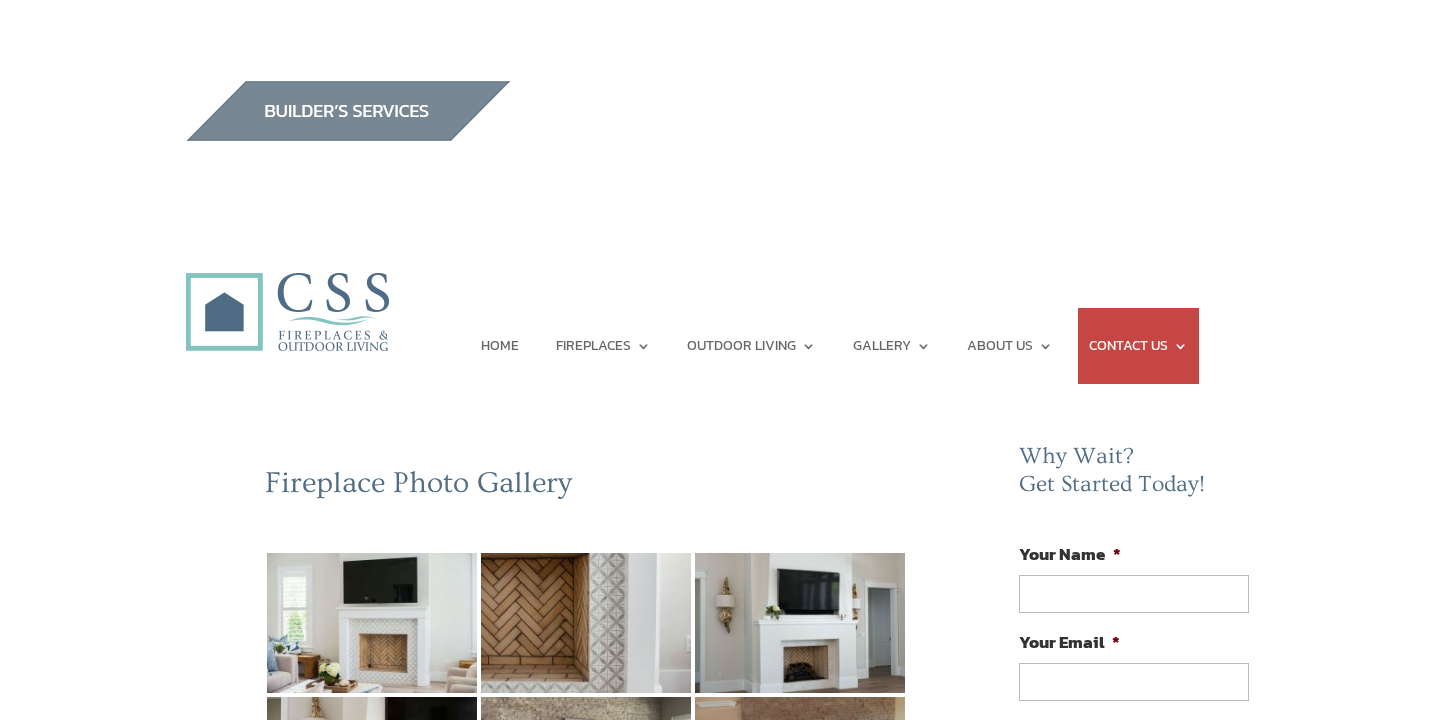scroll, scrollTop: 0, scrollLeft: 0, axis: both 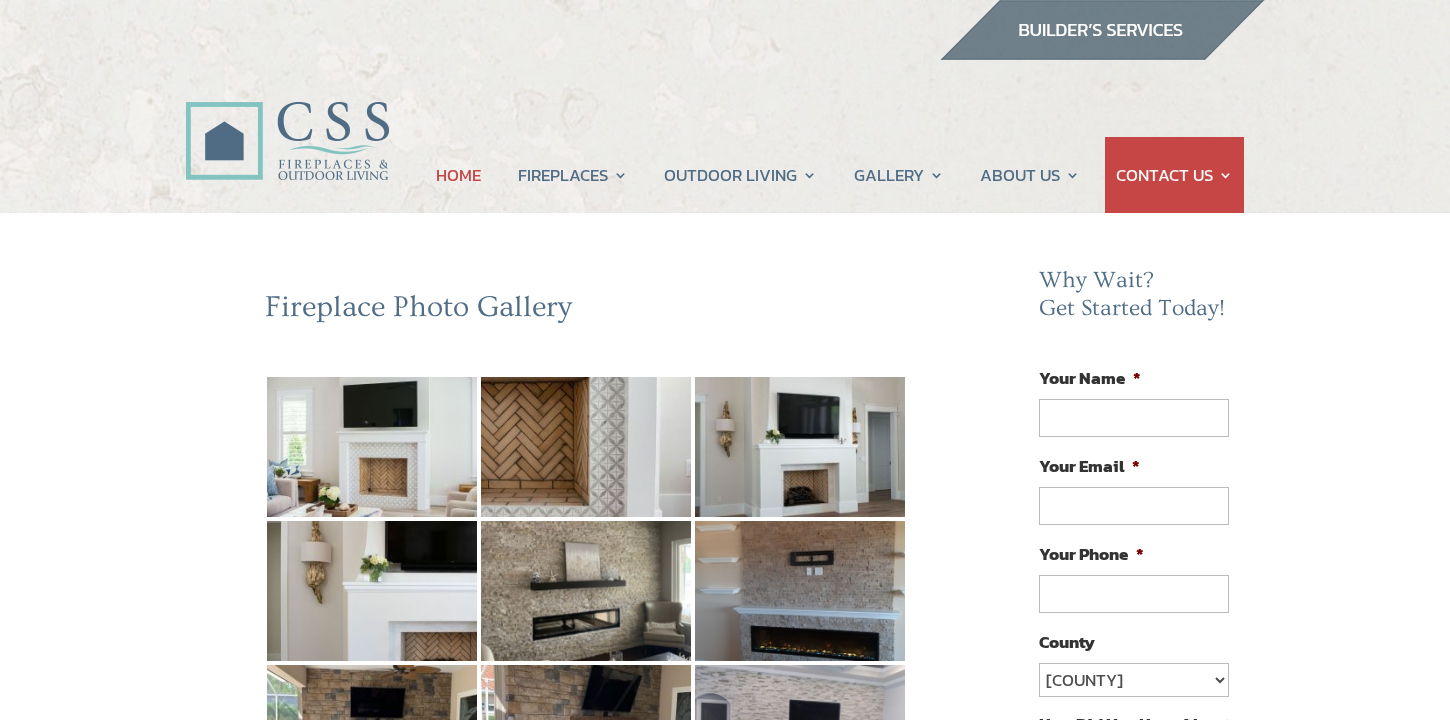 click on "HOME" at bounding box center [458, 175] 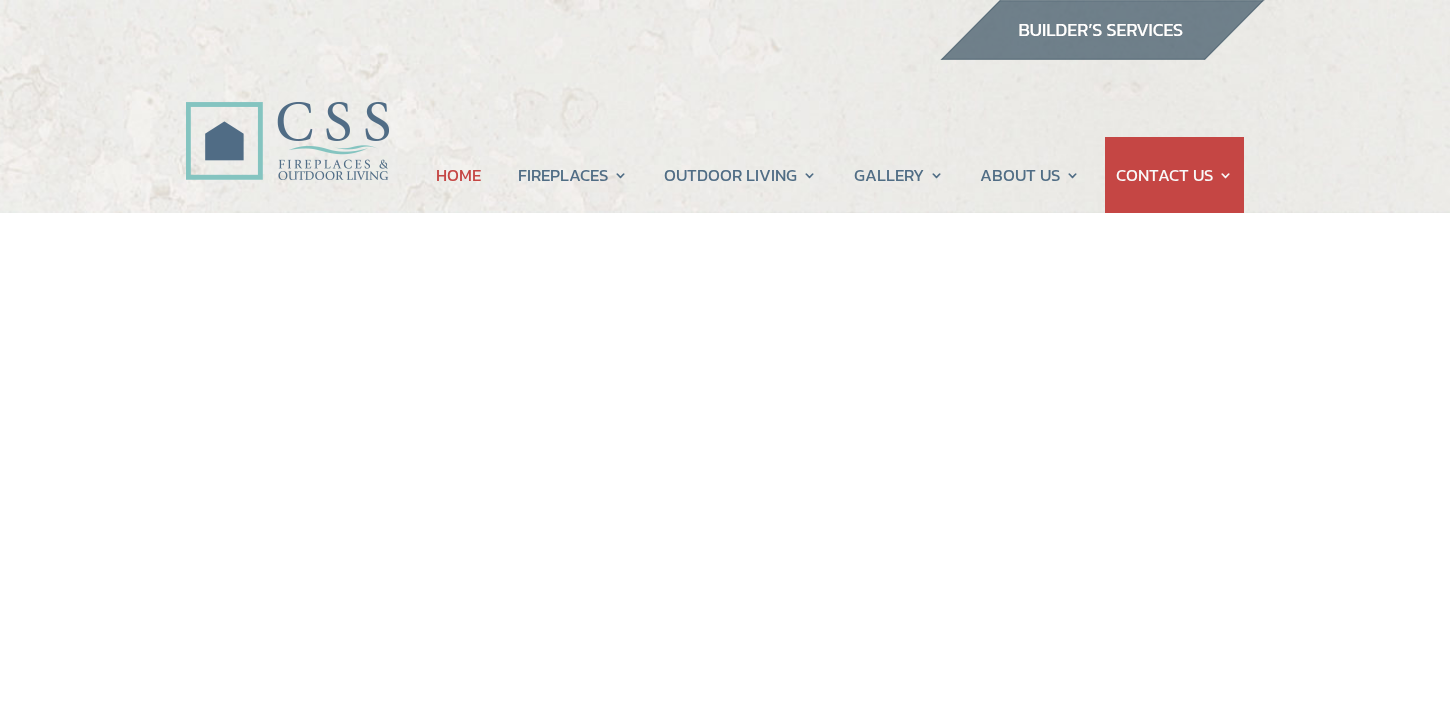 scroll, scrollTop: 0, scrollLeft: 0, axis: both 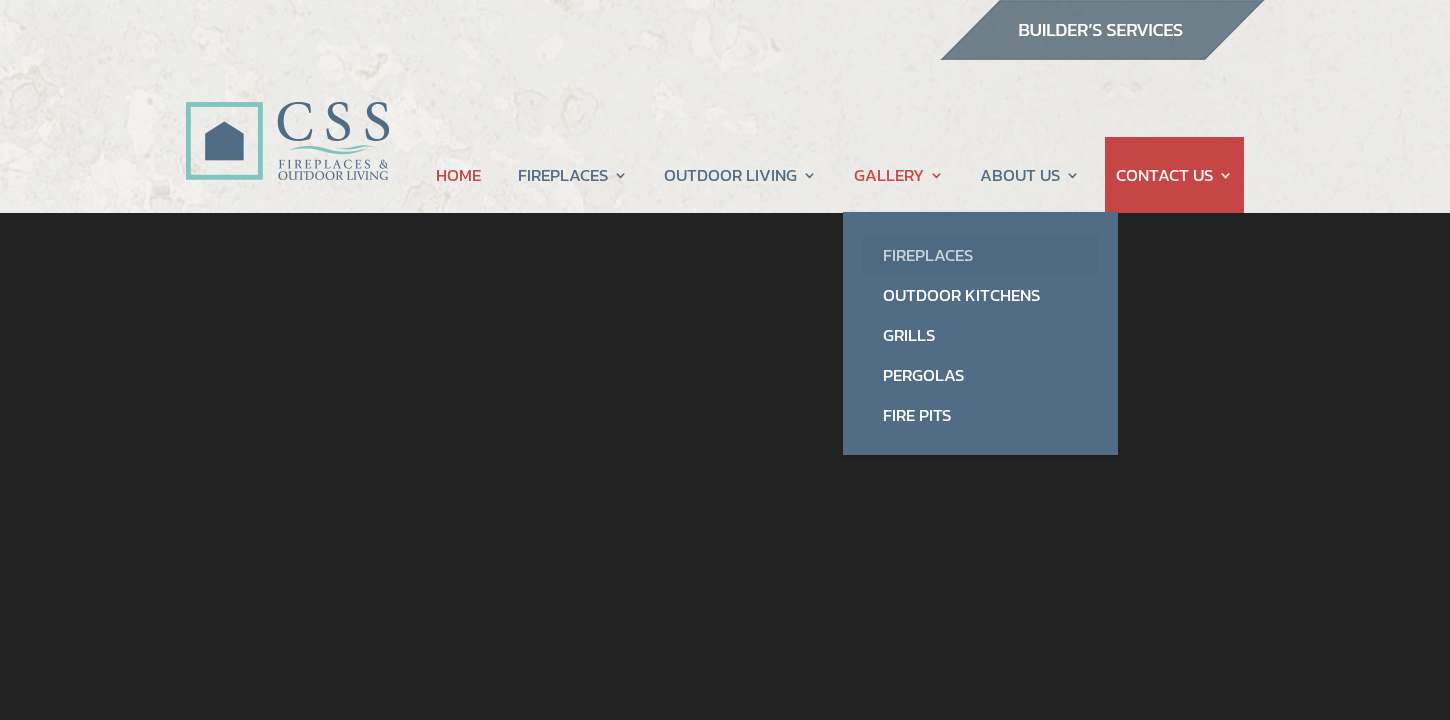 click on "Fireplaces" at bounding box center [980, 255] 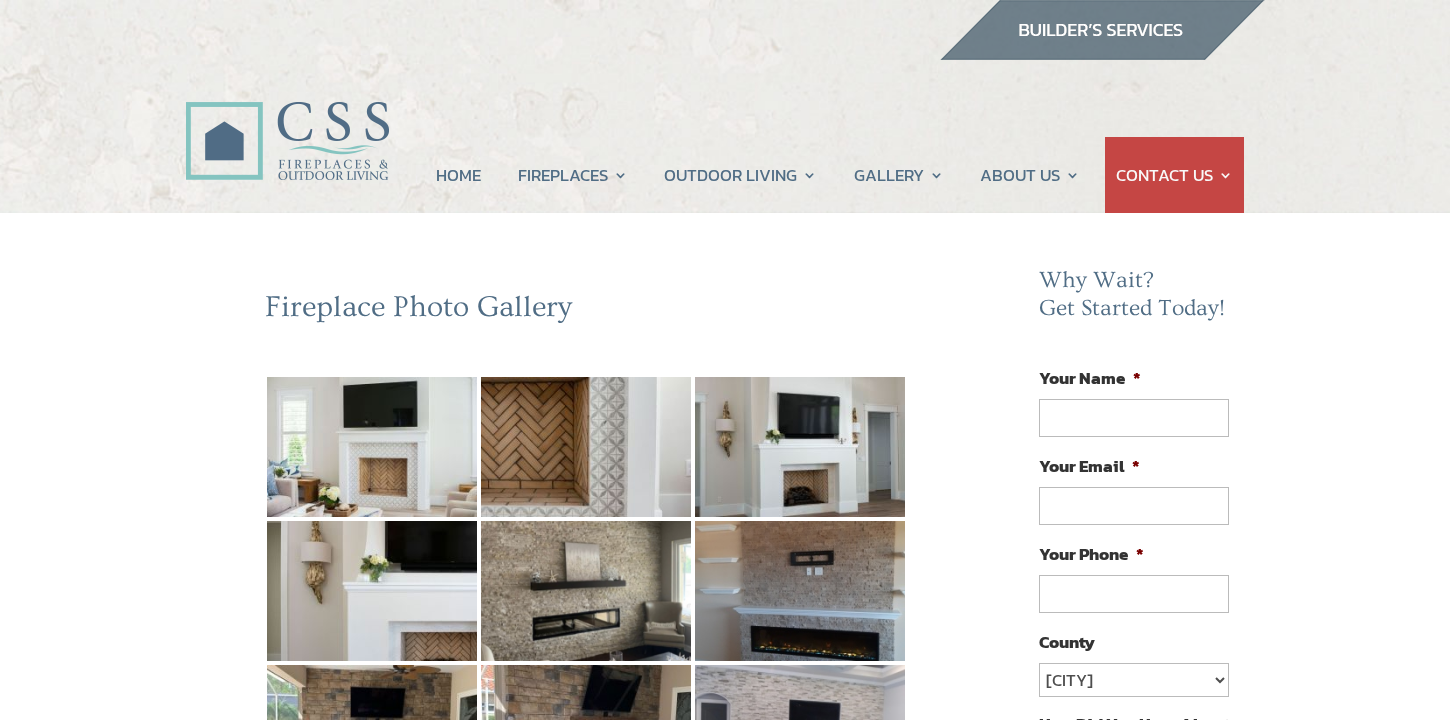 scroll, scrollTop: 0, scrollLeft: 0, axis: both 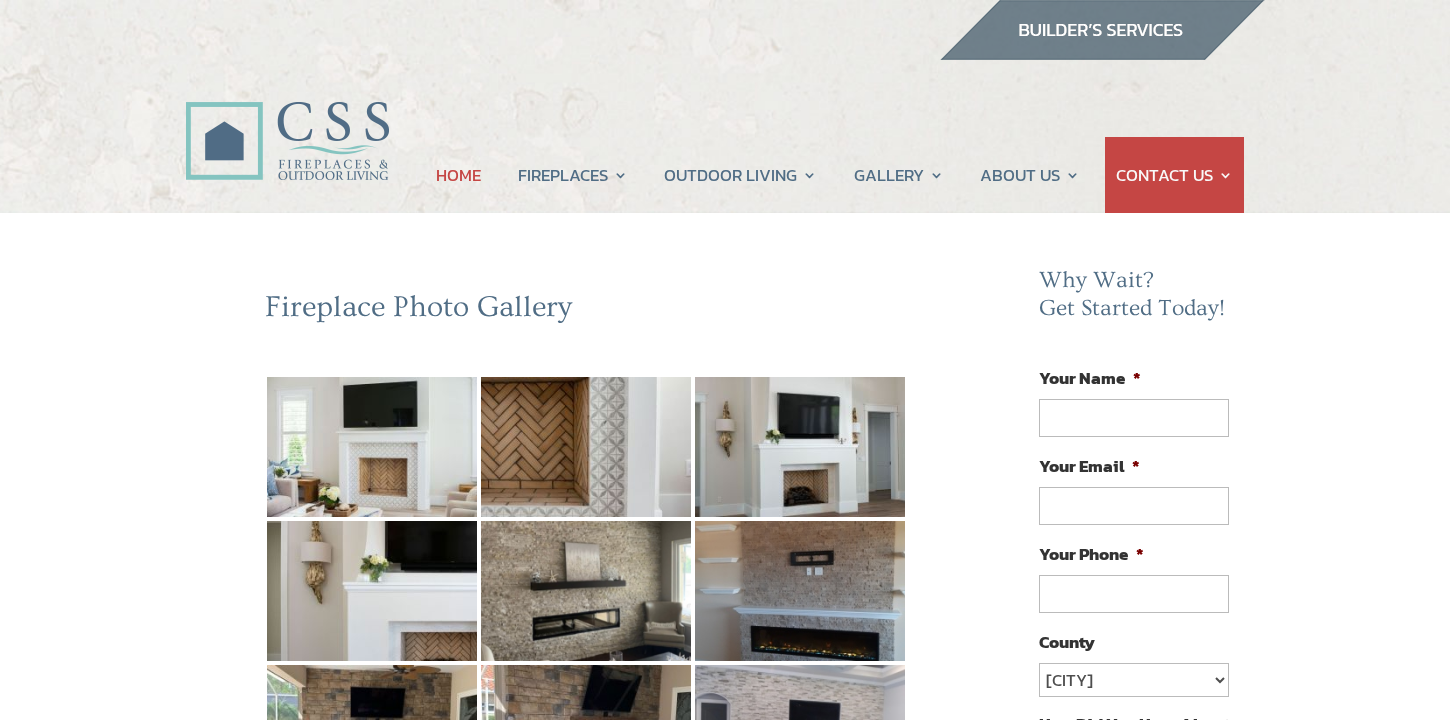 click on "HOME" at bounding box center (458, 175) 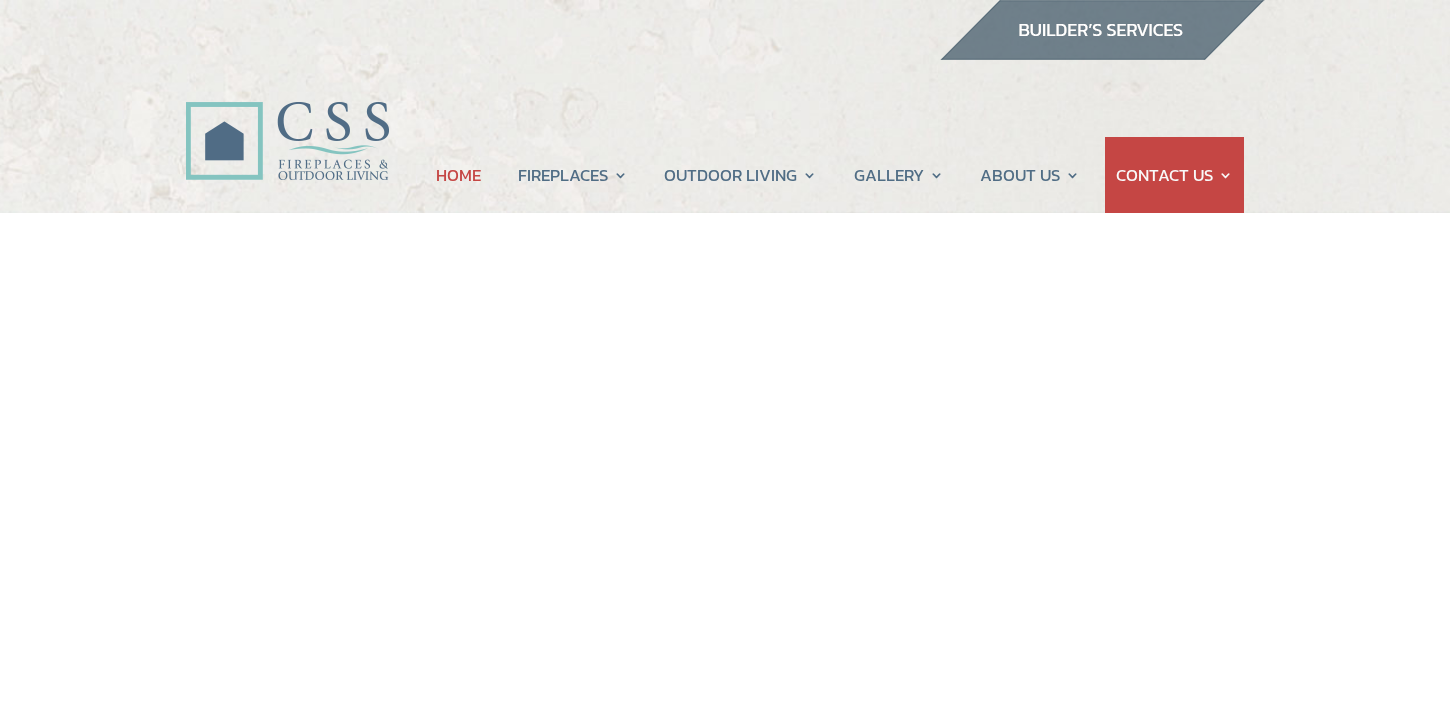 scroll, scrollTop: 0, scrollLeft: 0, axis: both 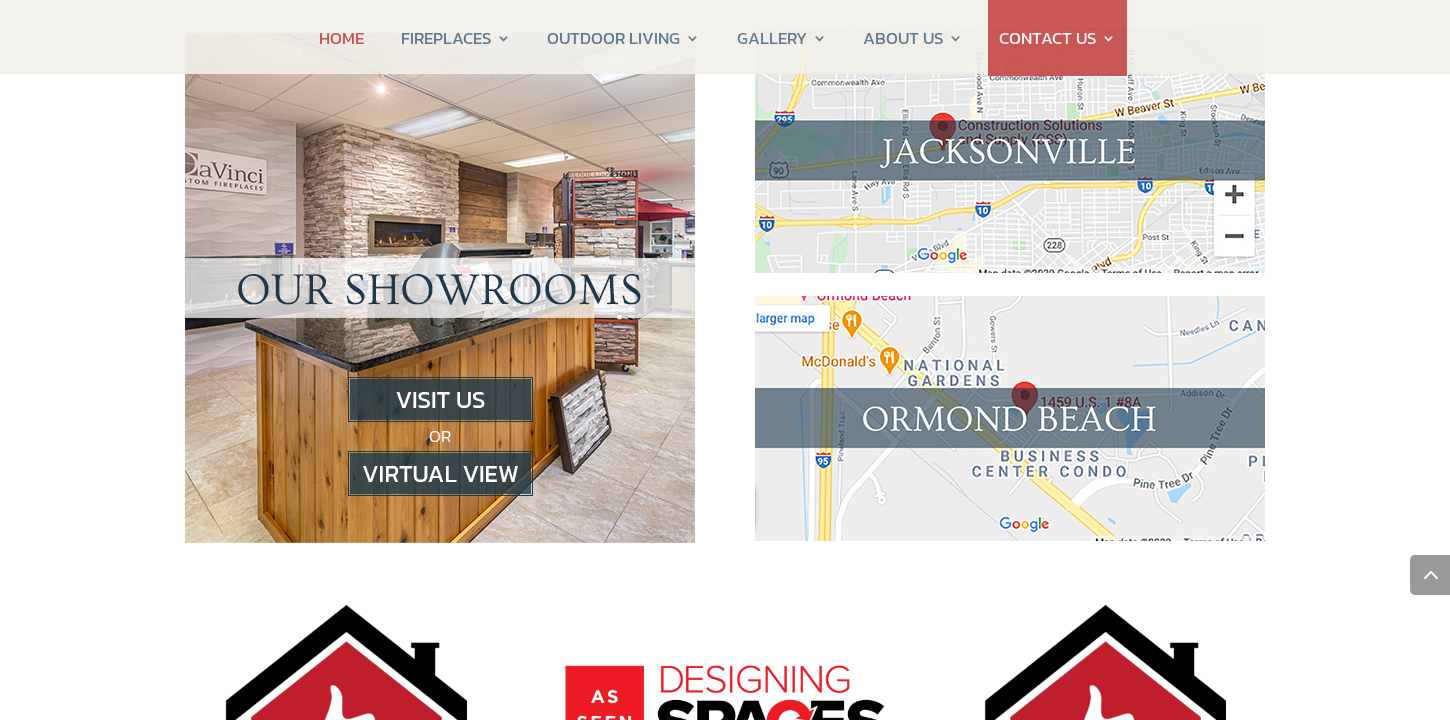 click on "OR" at bounding box center [440, 288] 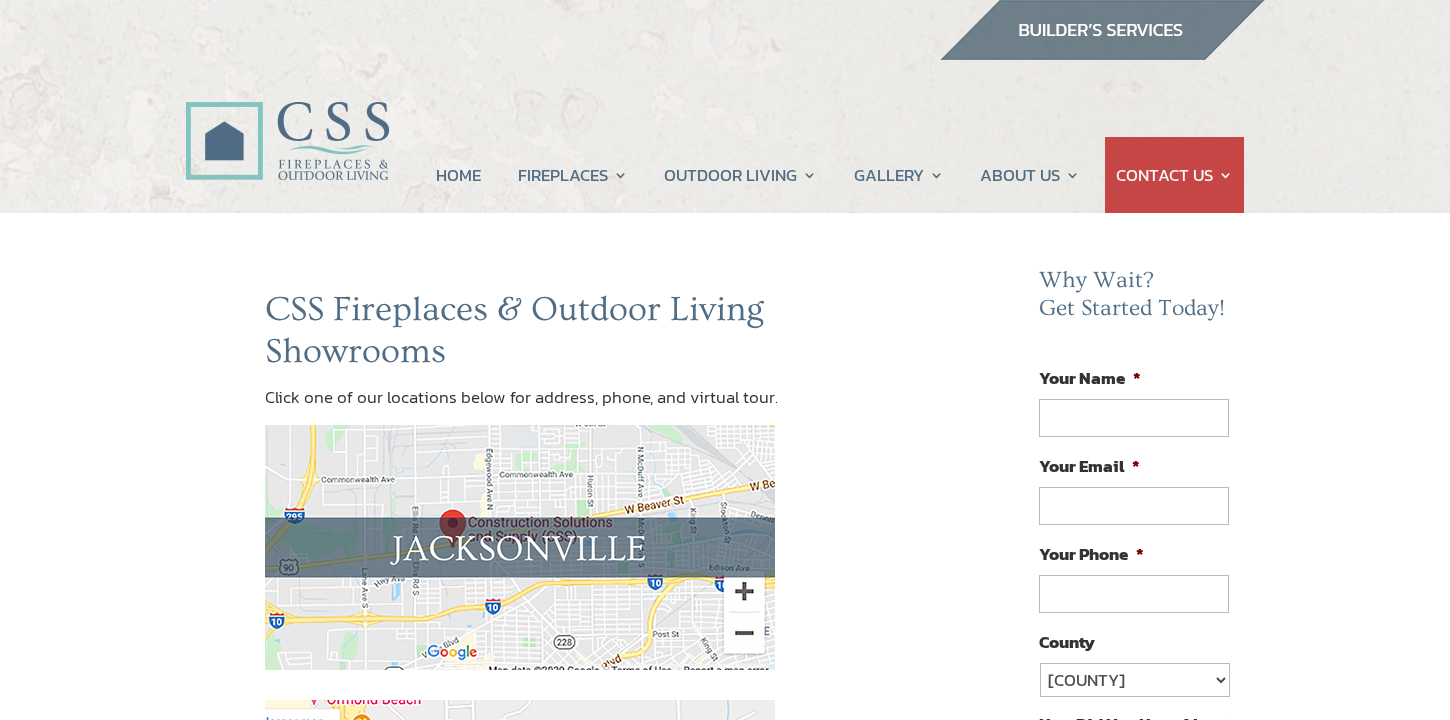 scroll, scrollTop: 0, scrollLeft: 0, axis: both 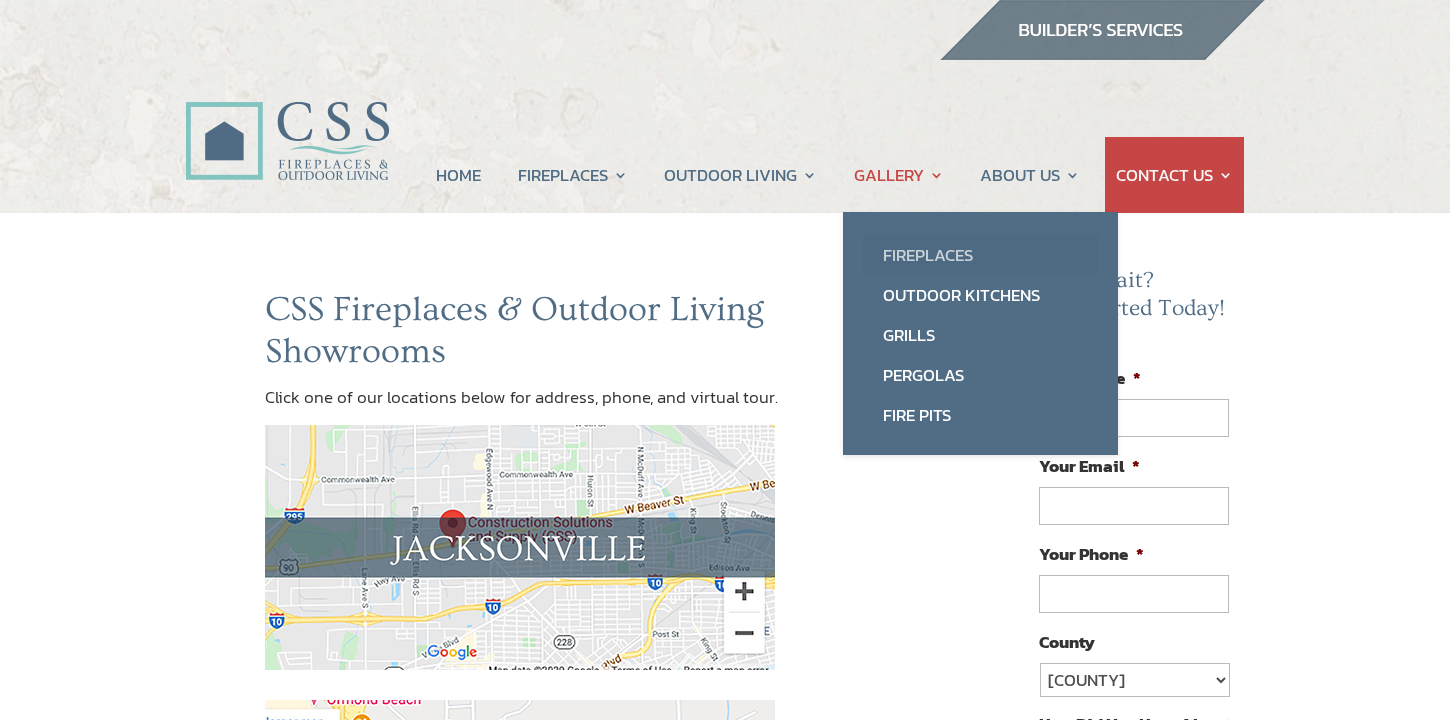 click on "Fireplaces" at bounding box center [980, 255] 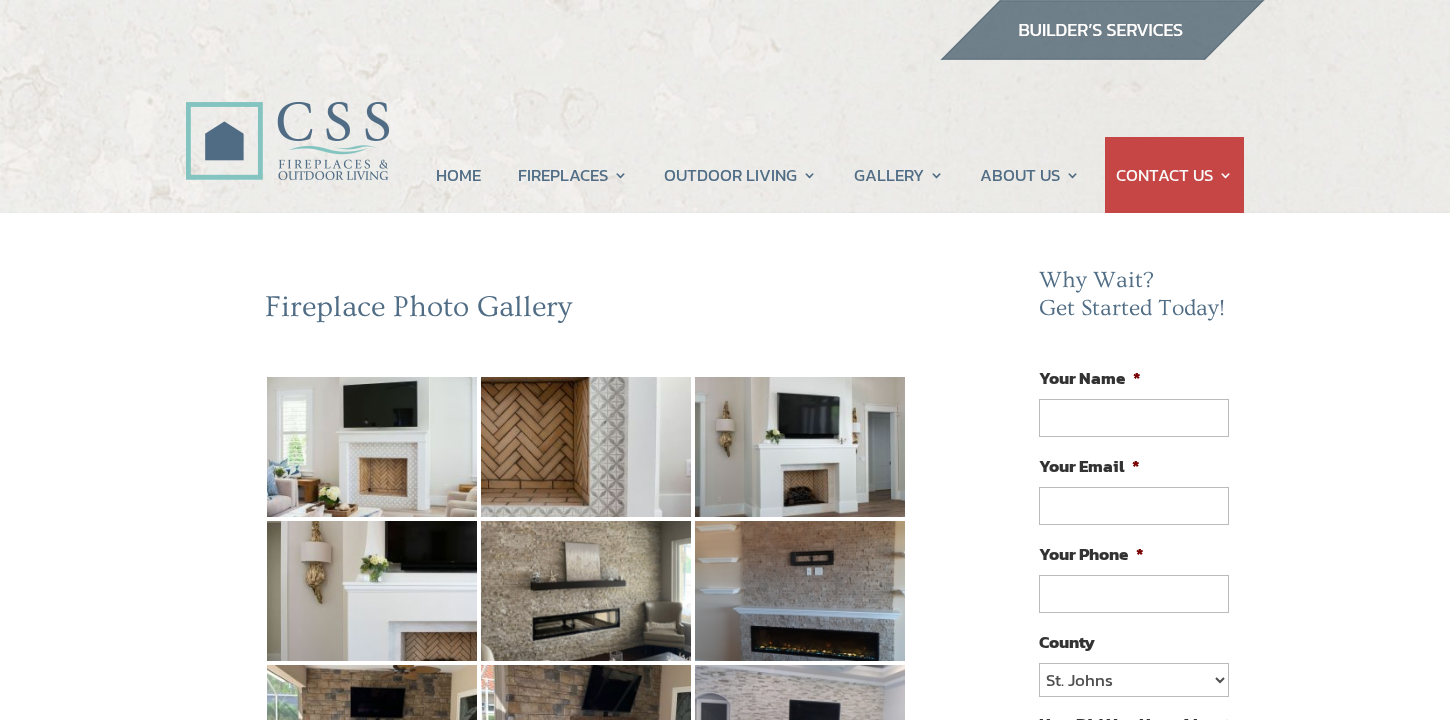 scroll, scrollTop: 0, scrollLeft: 0, axis: both 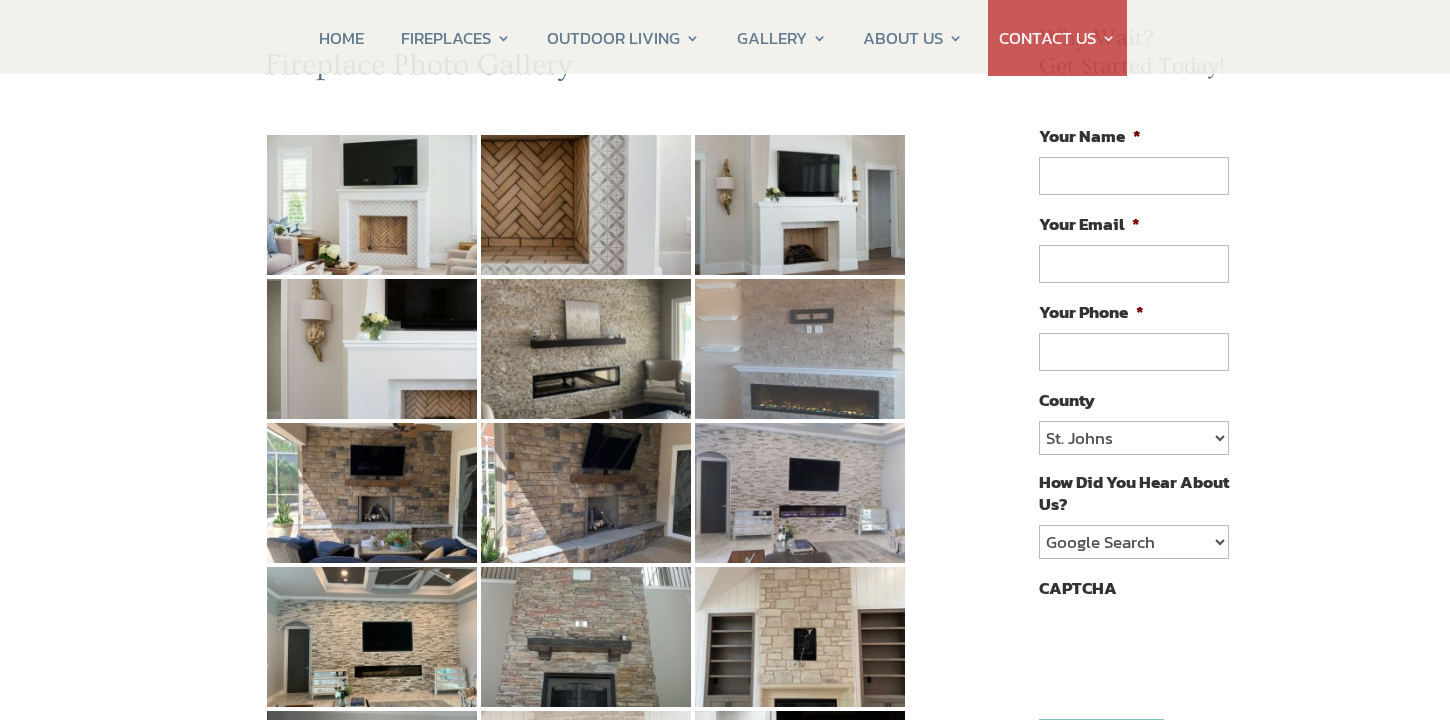click at bounding box center [800, 349] 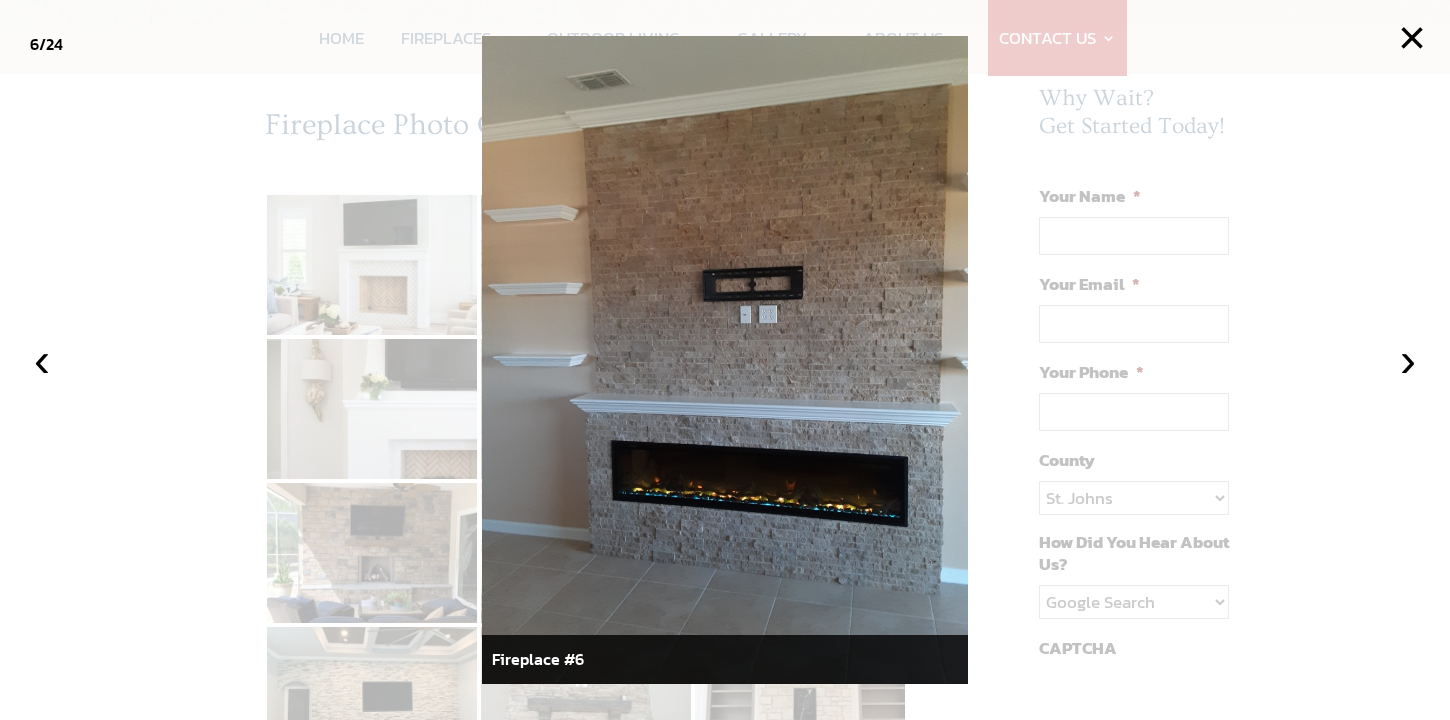 scroll, scrollTop: 79, scrollLeft: 0, axis: vertical 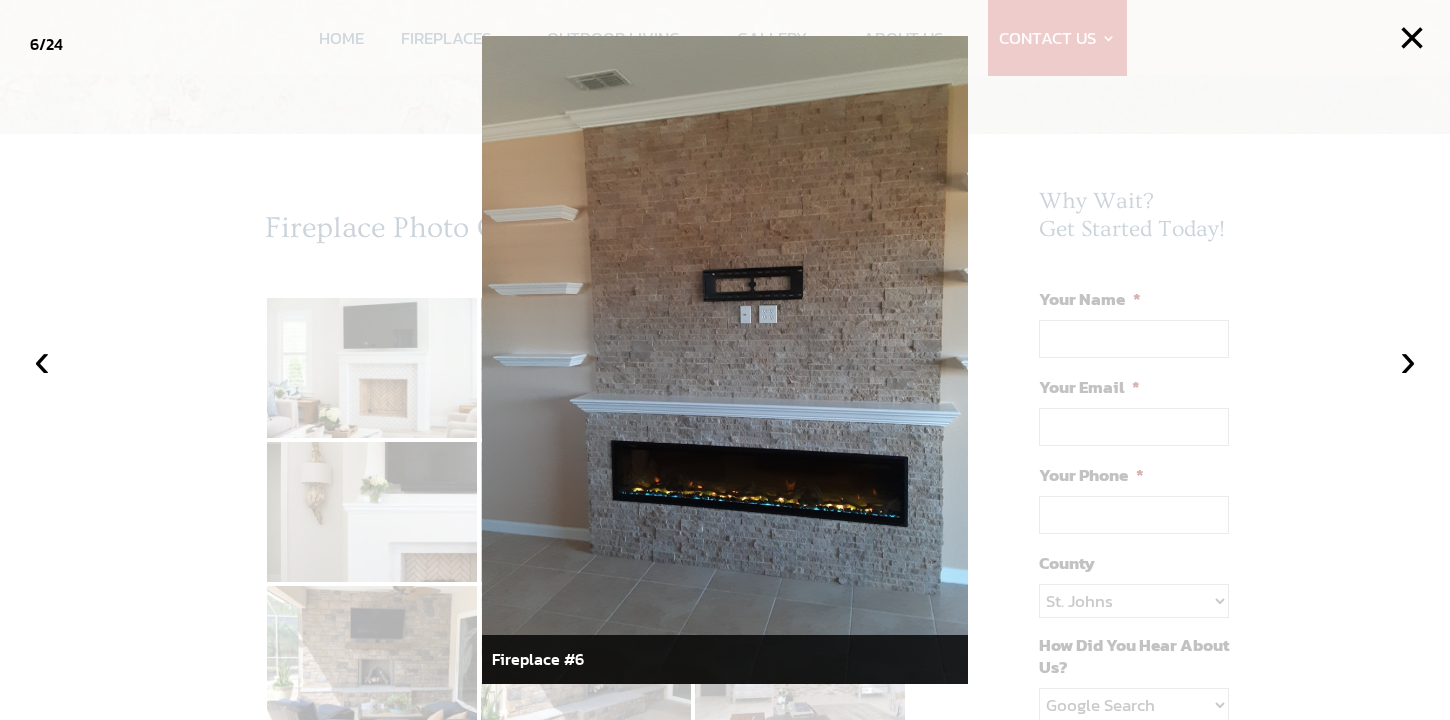 click at bounding box center (725, 360) 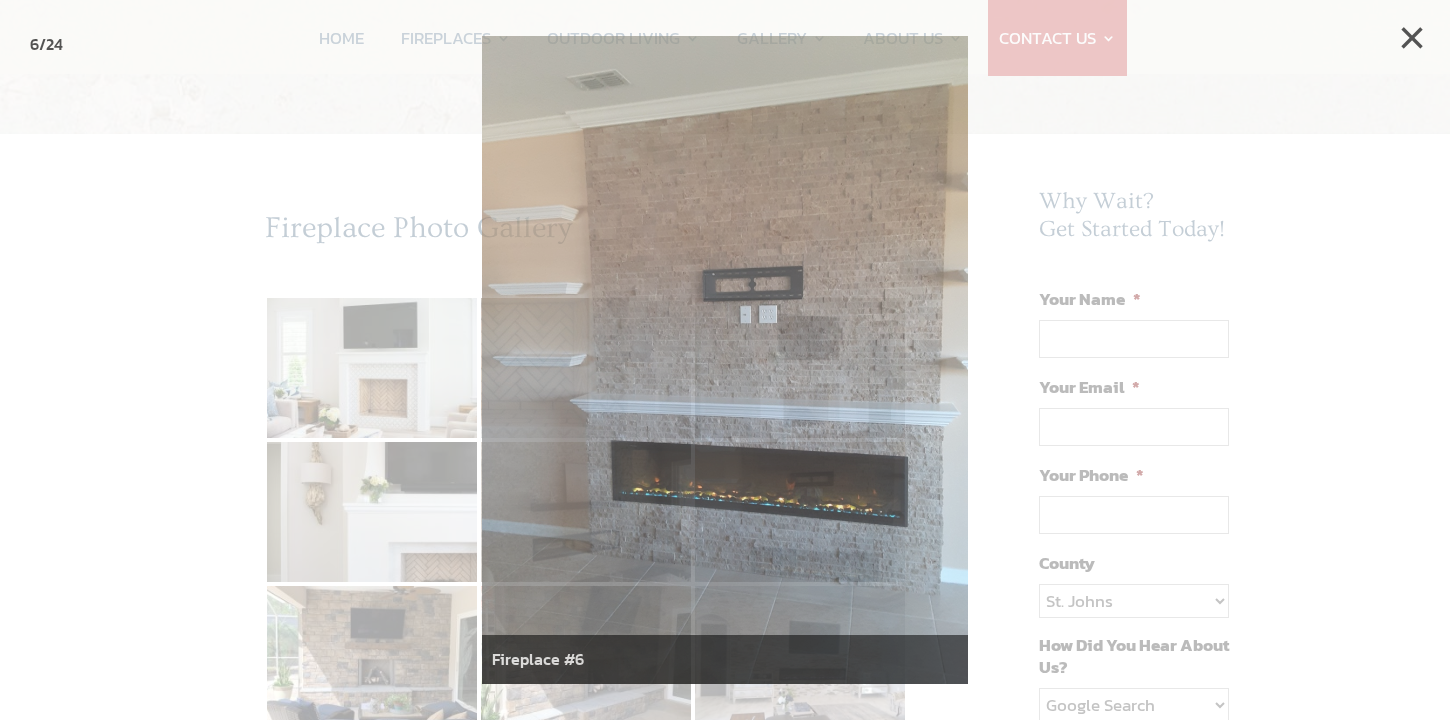 click at bounding box center (725, 360) 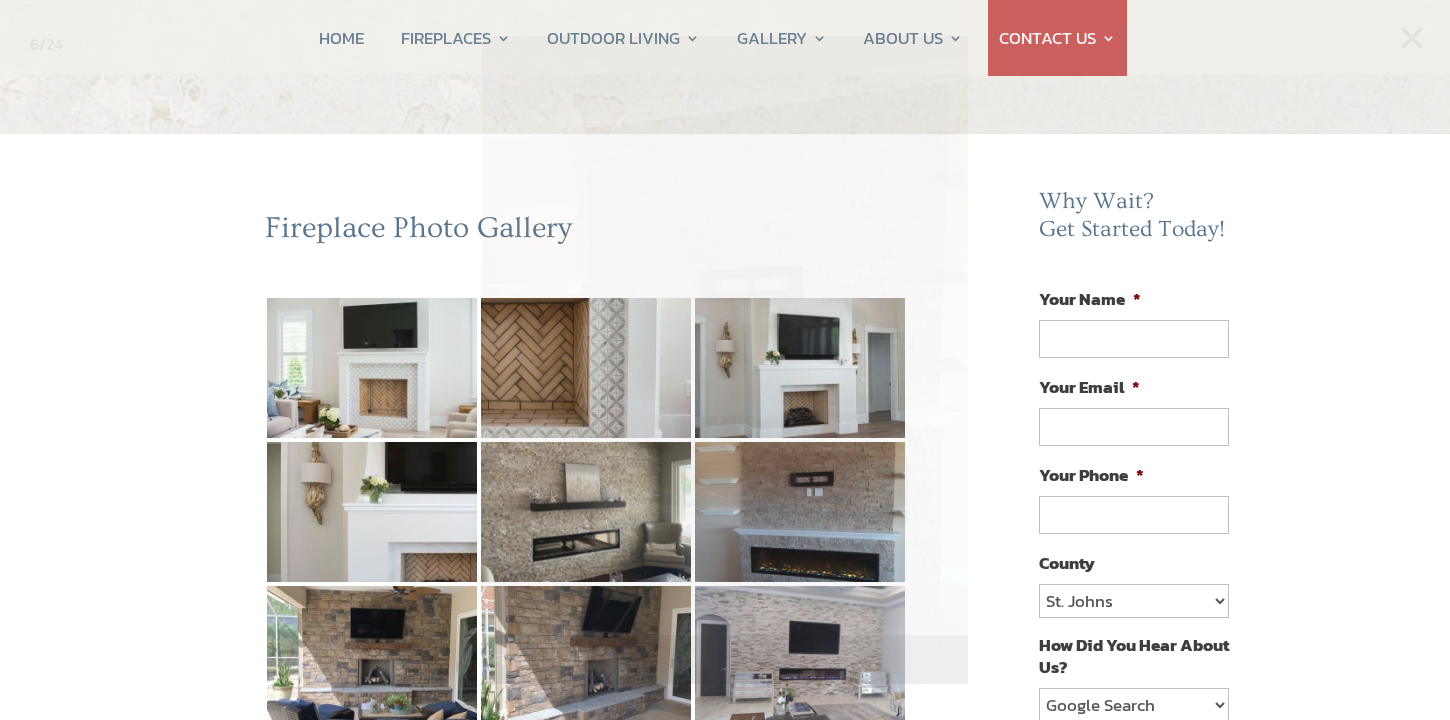 click at bounding box center [725, 360] 